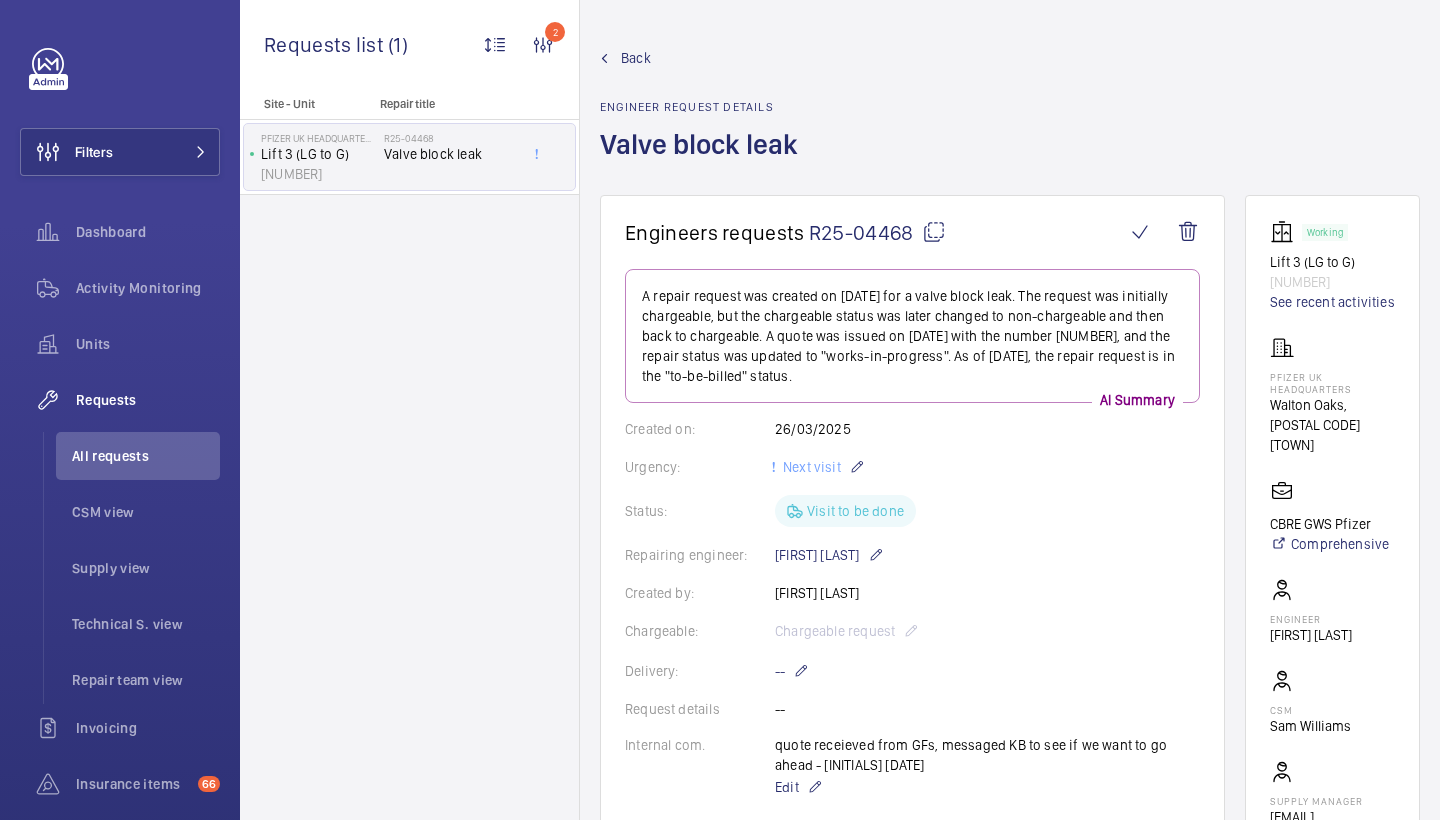 scroll, scrollTop: 0, scrollLeft: 0, axis: both 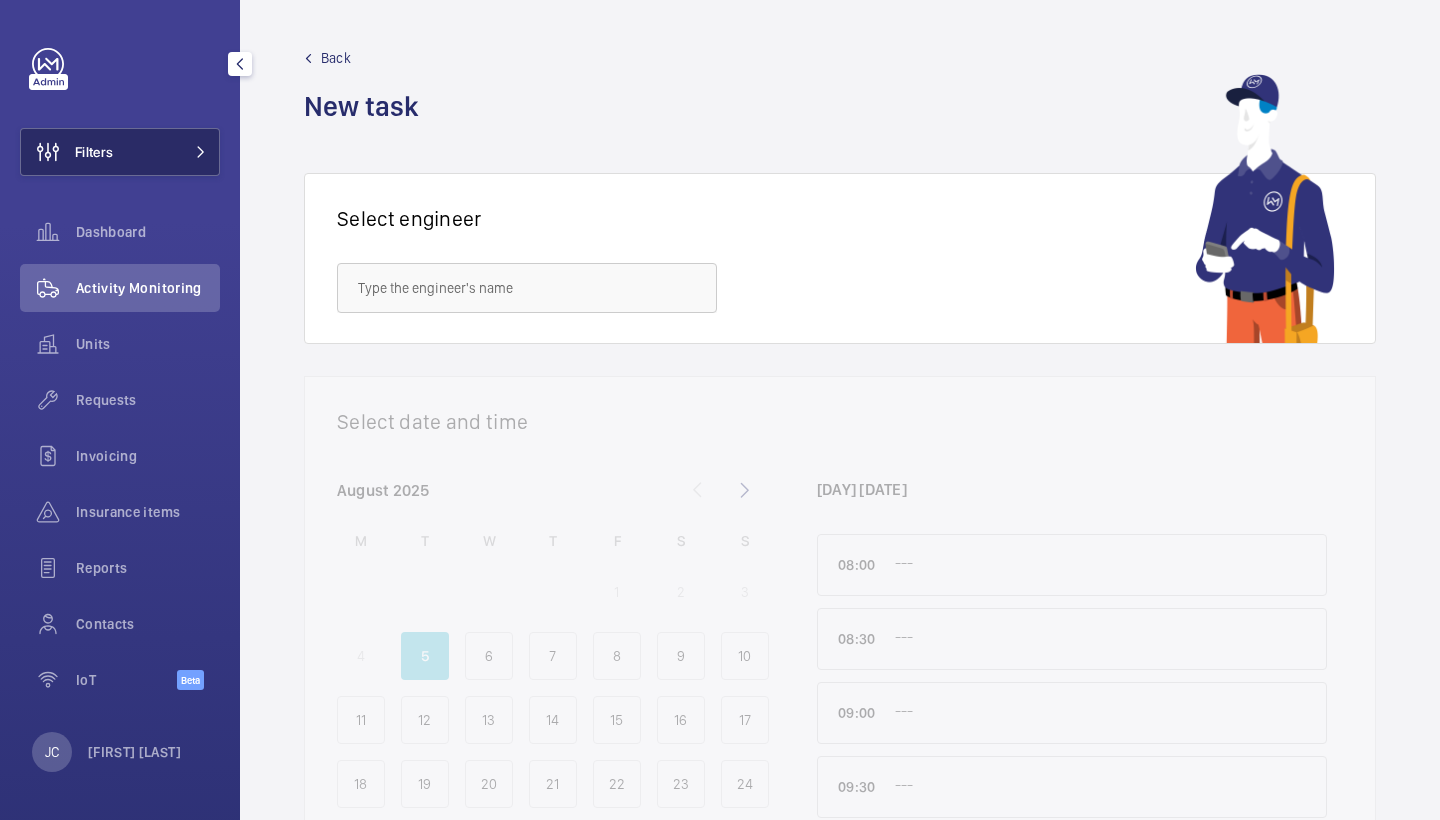 click on "Filters" 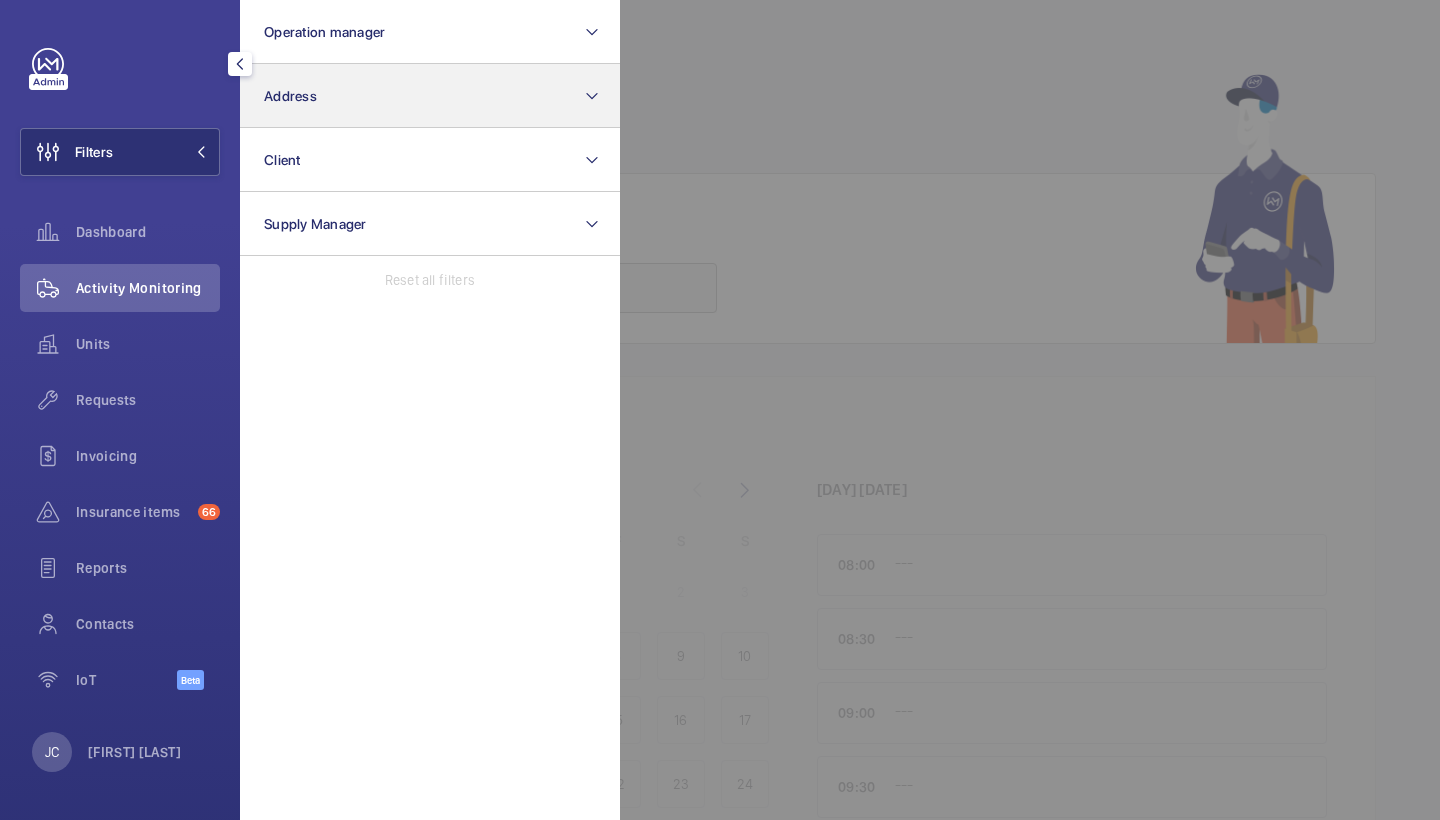 click on "Address" 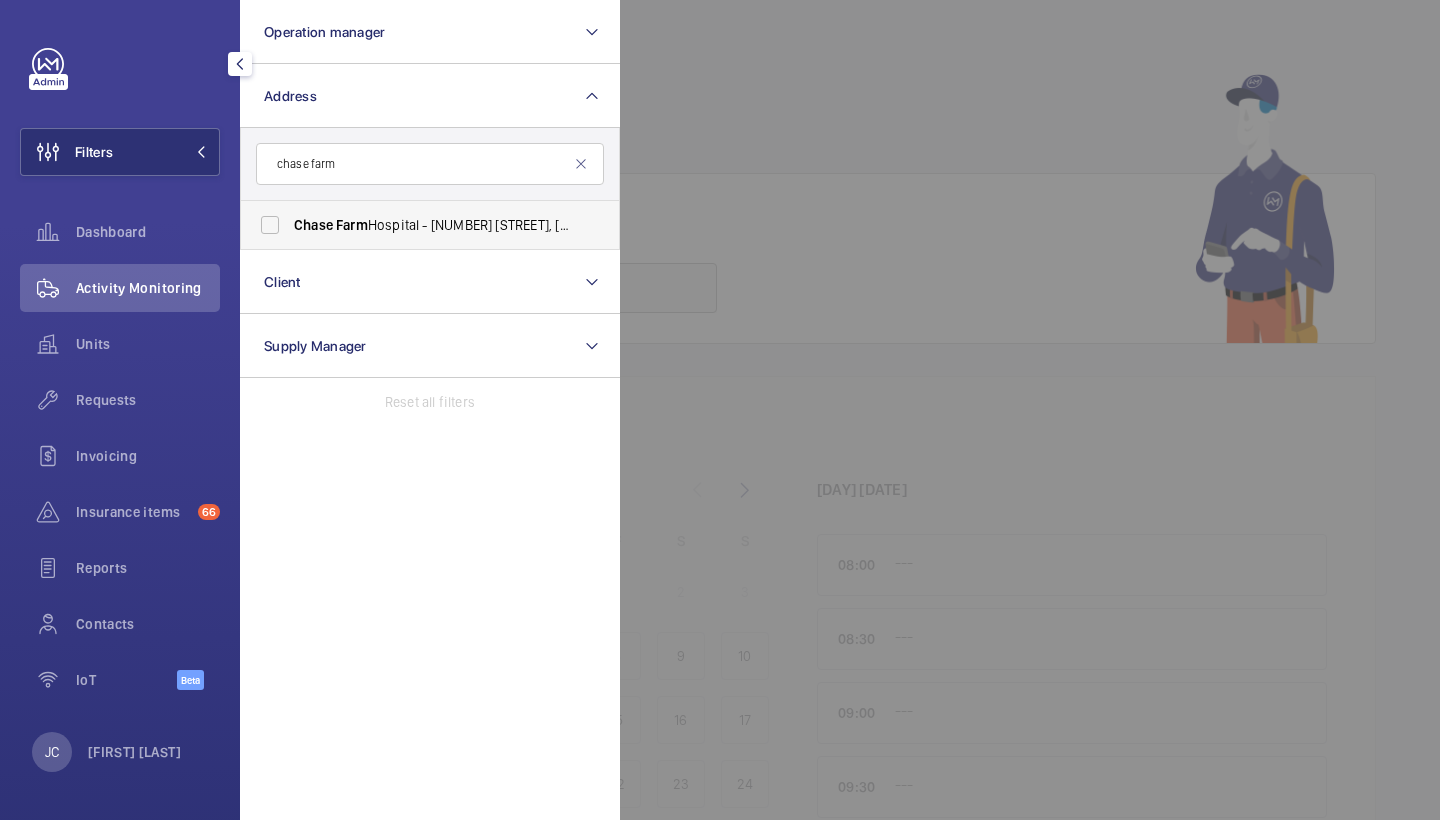 type on "chase farm" 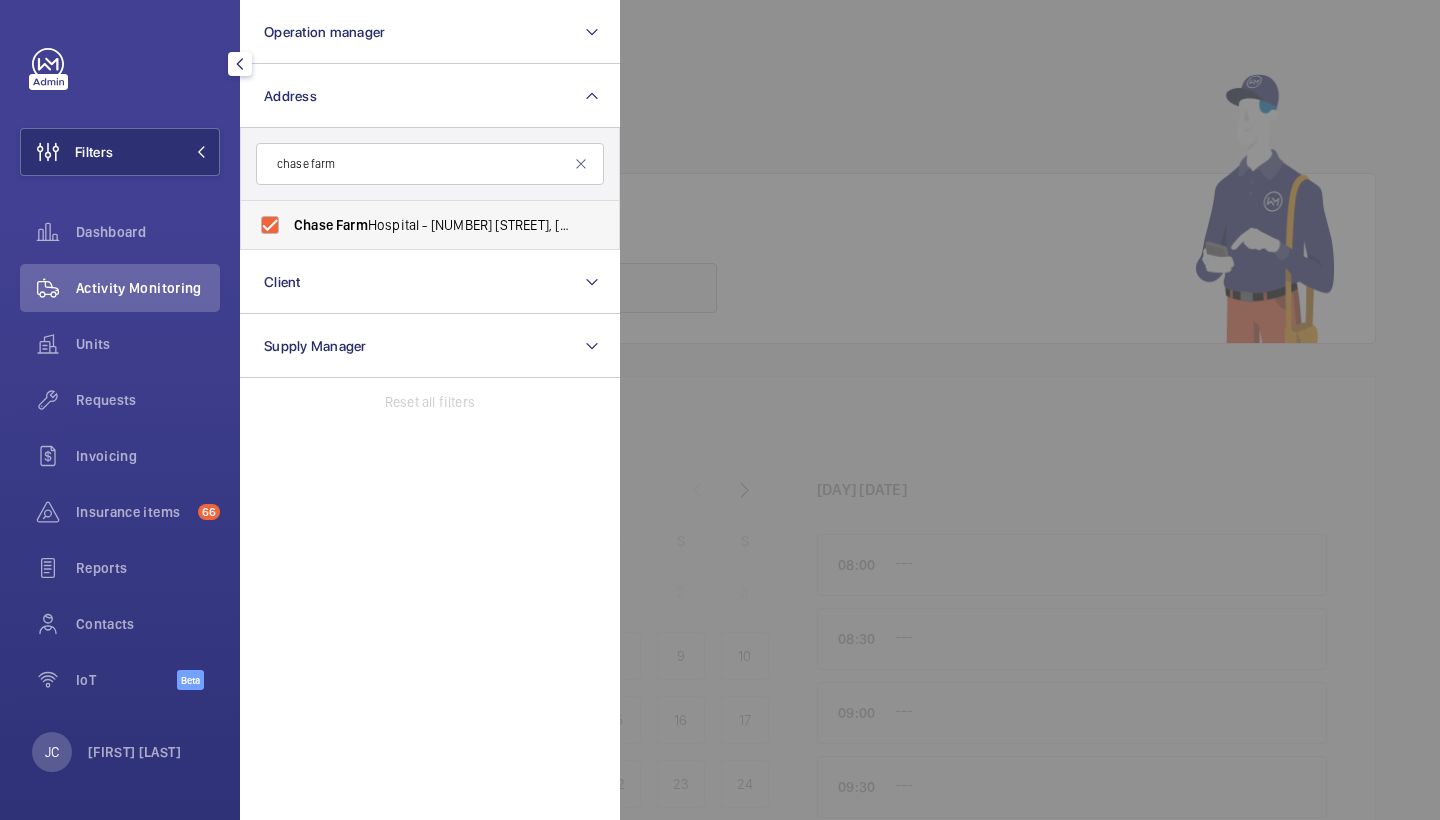 checkbox on "true" 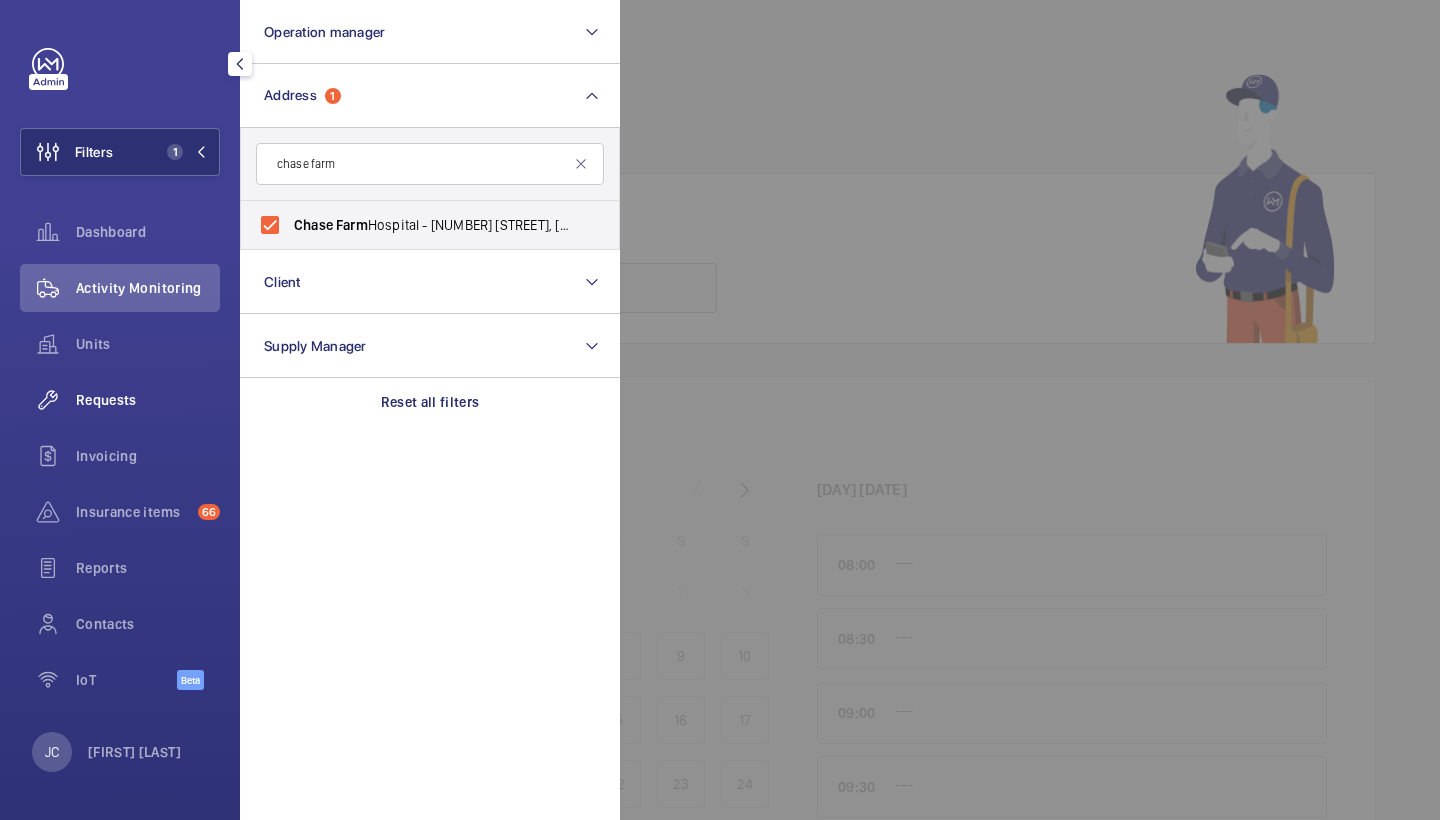 click on "Requests" 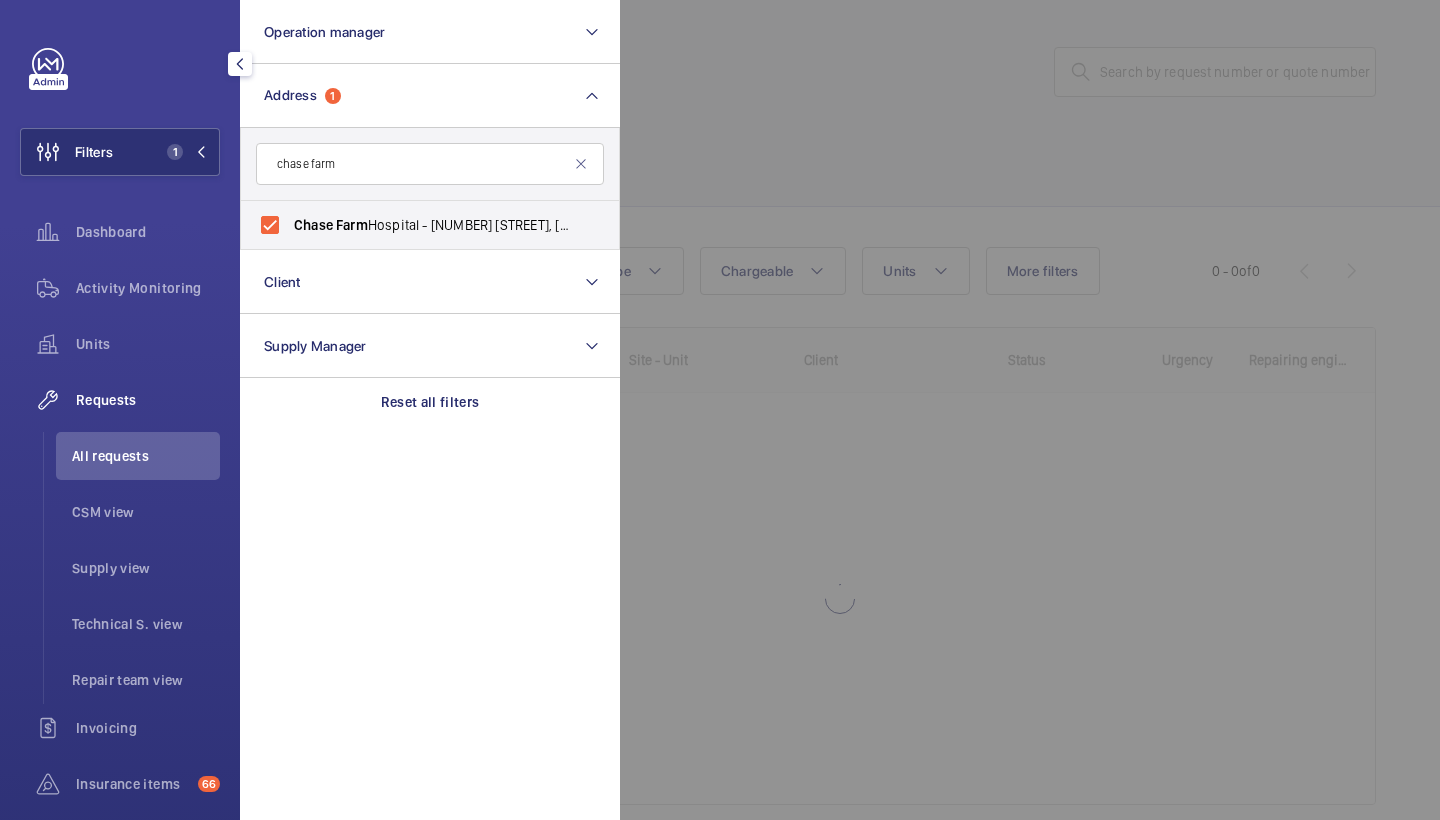 click 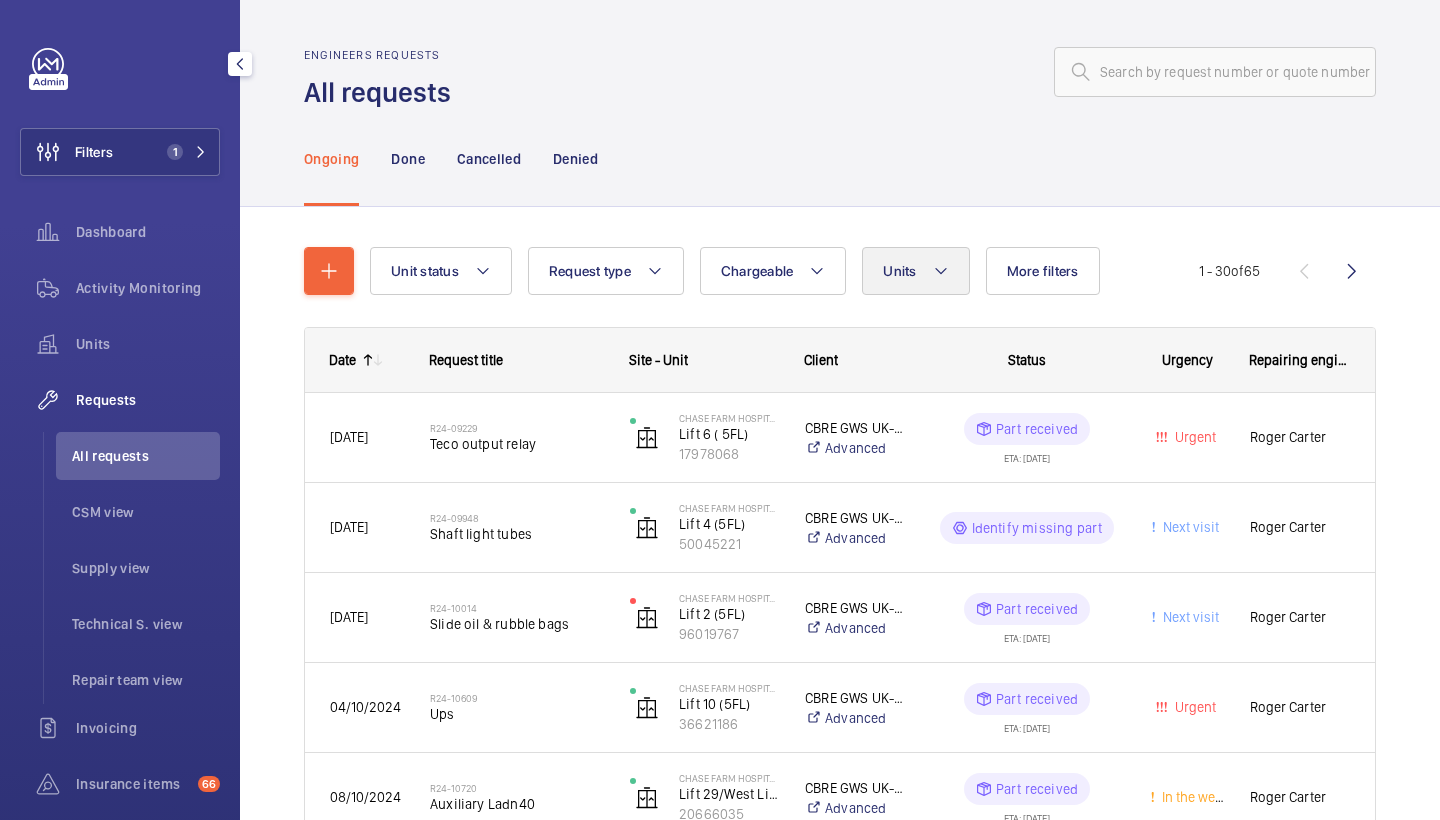 click on "Units" 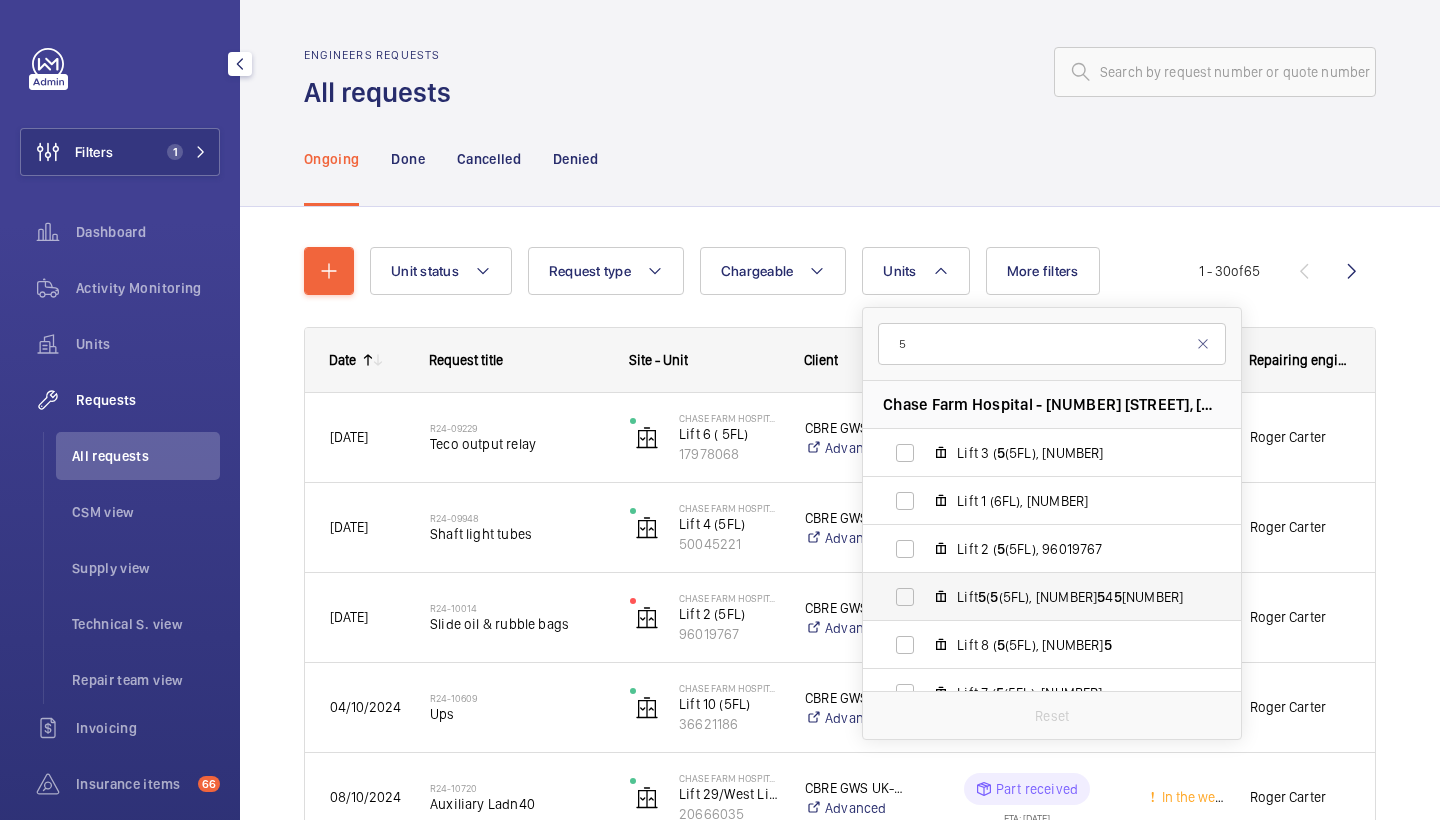 type on "5" 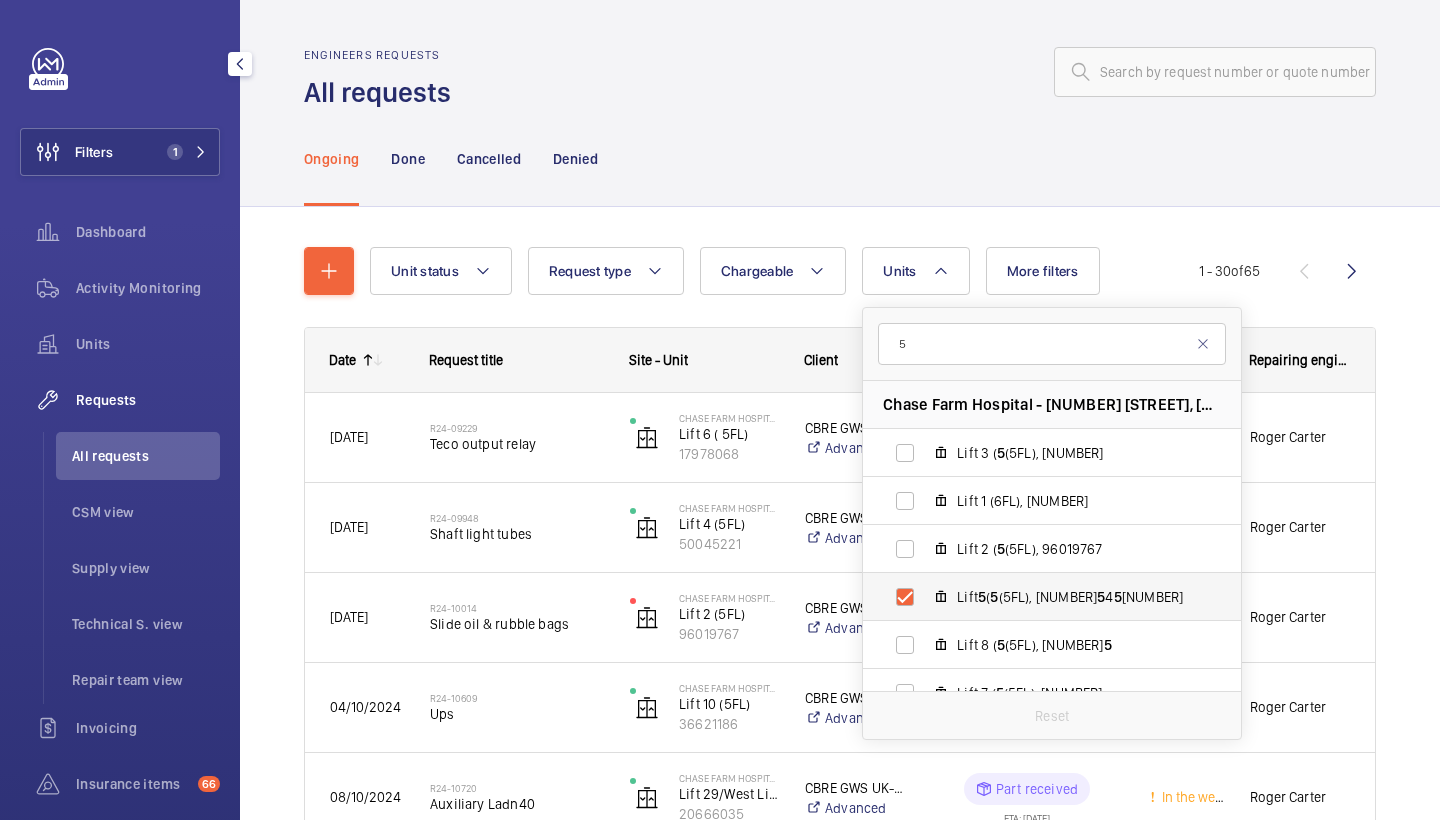 checkbox on "true" 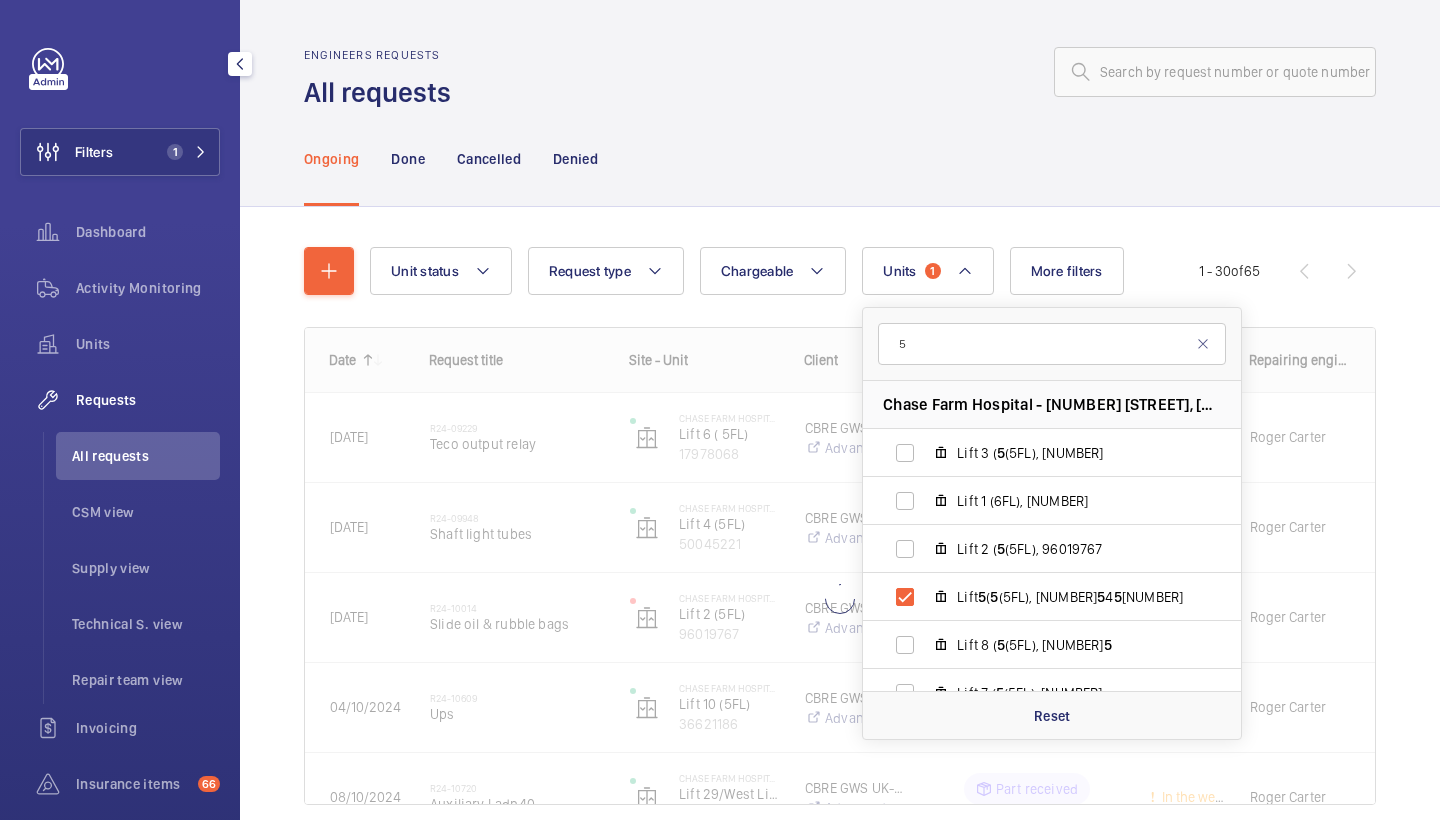 click on "Ongoing Done Cancelled Denied" 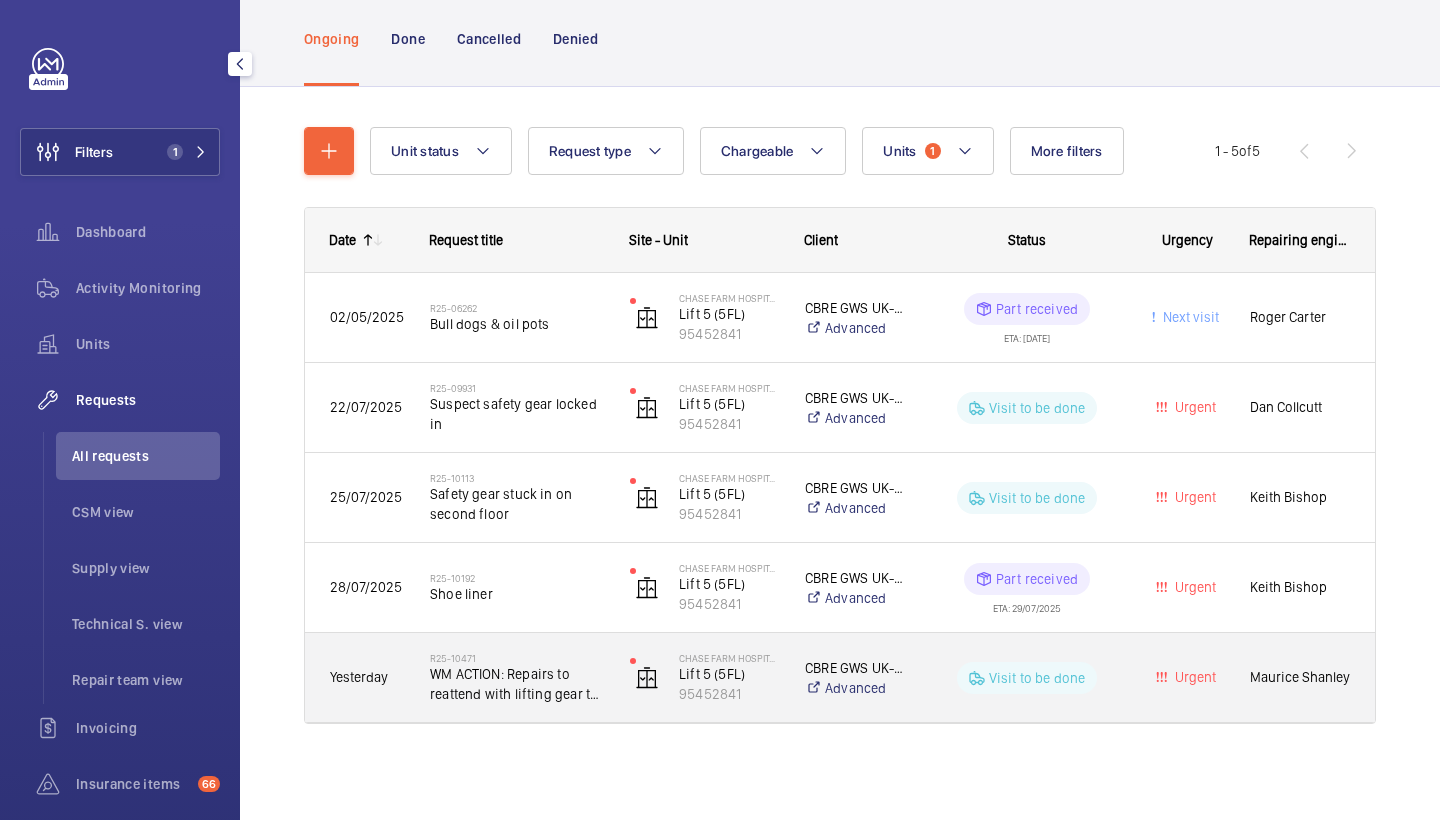 scroll, scrollTop: 120, scrollLeft: 0, axis: vertical 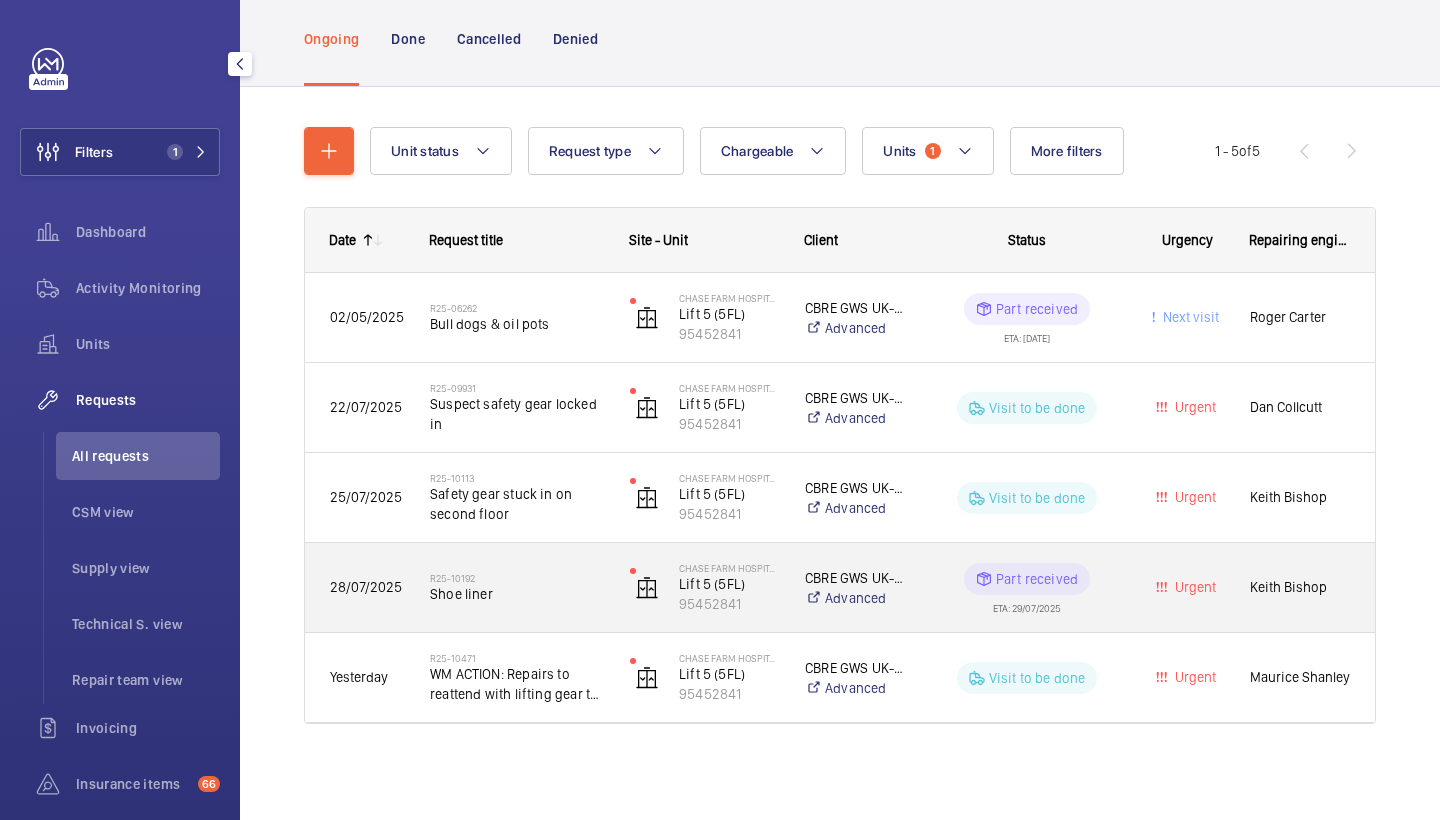 click on "R25-10192" 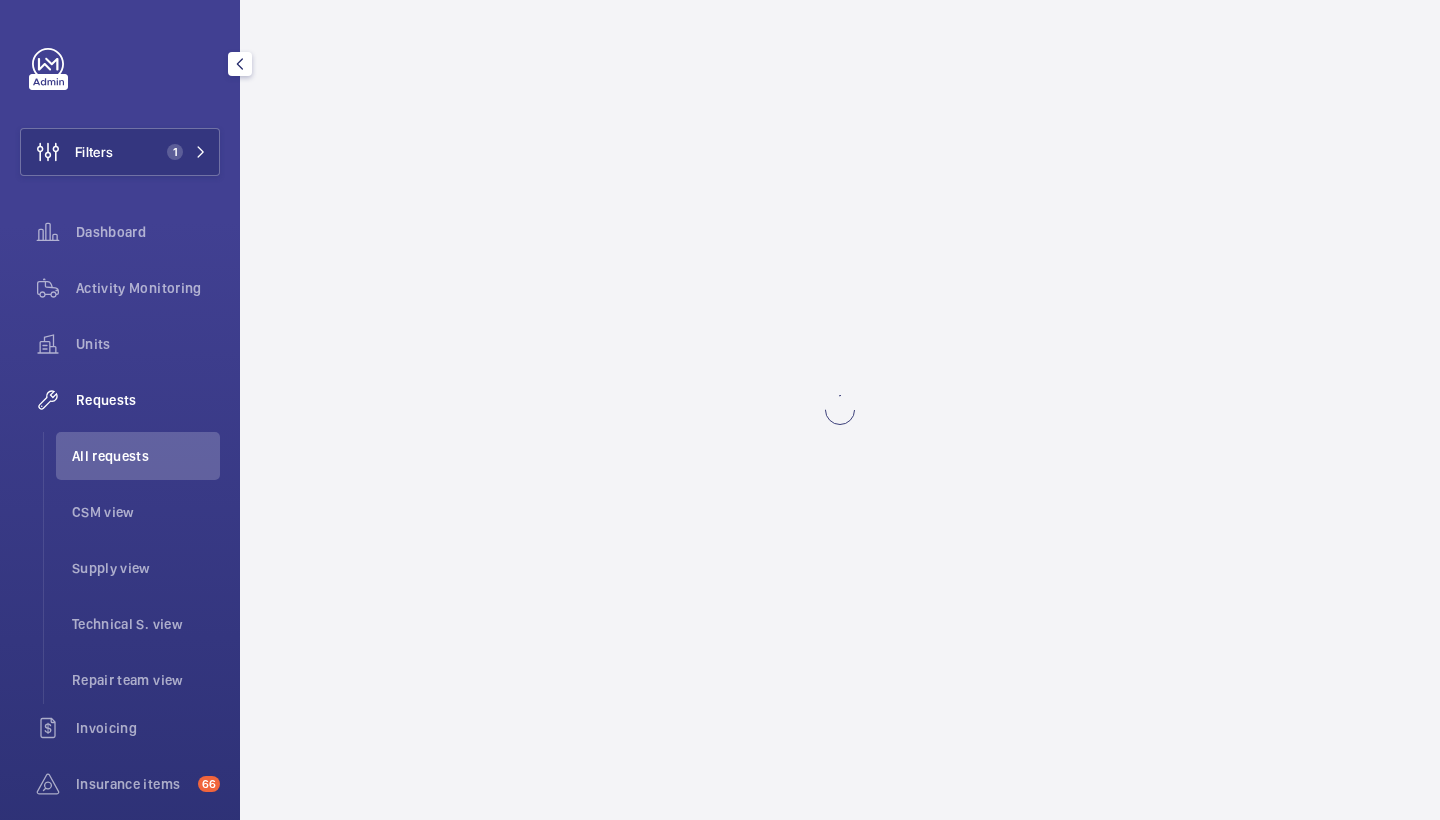 scroll, scrollTop: 0, scrollLeft: 0, axis: both 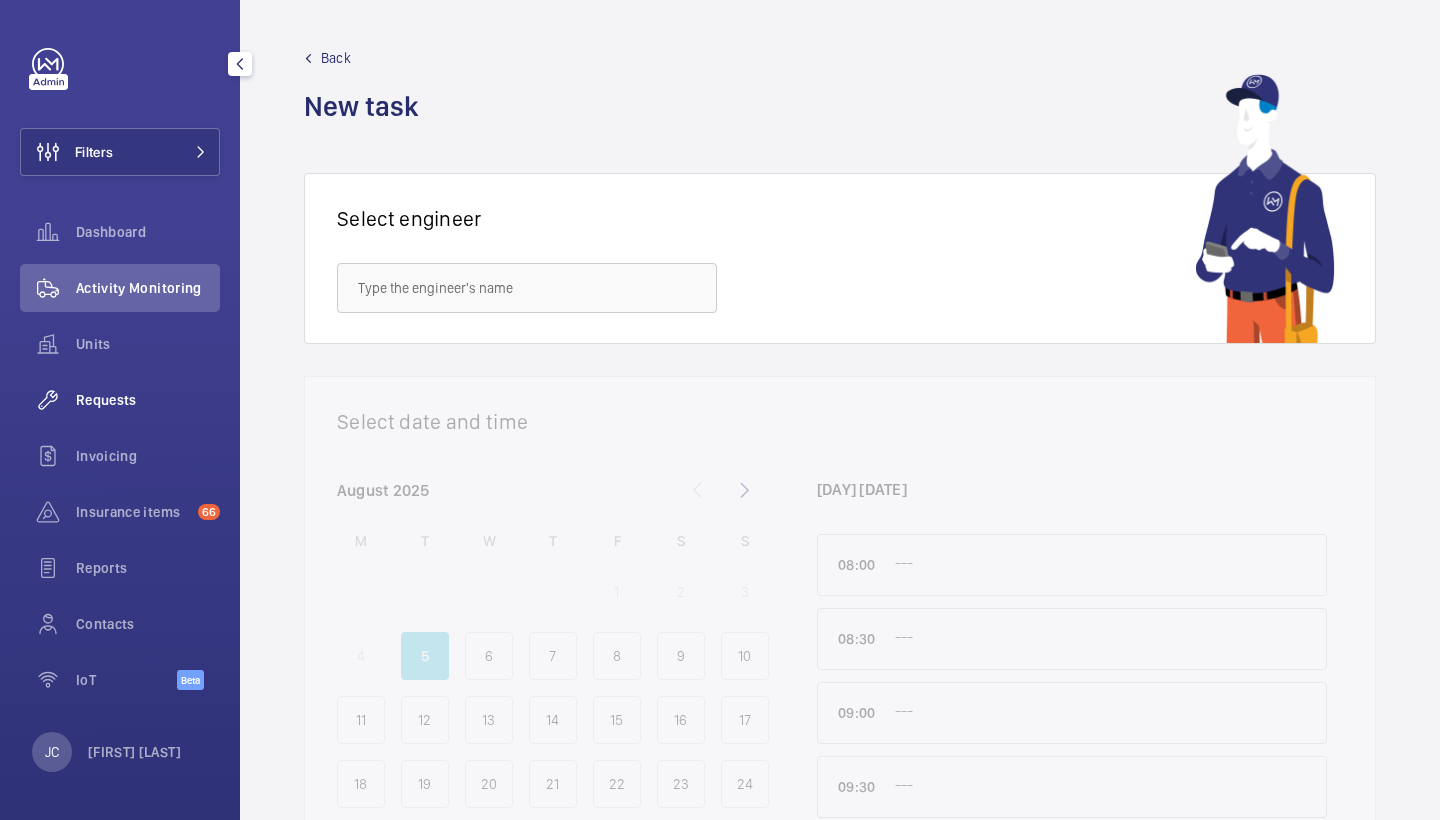 click 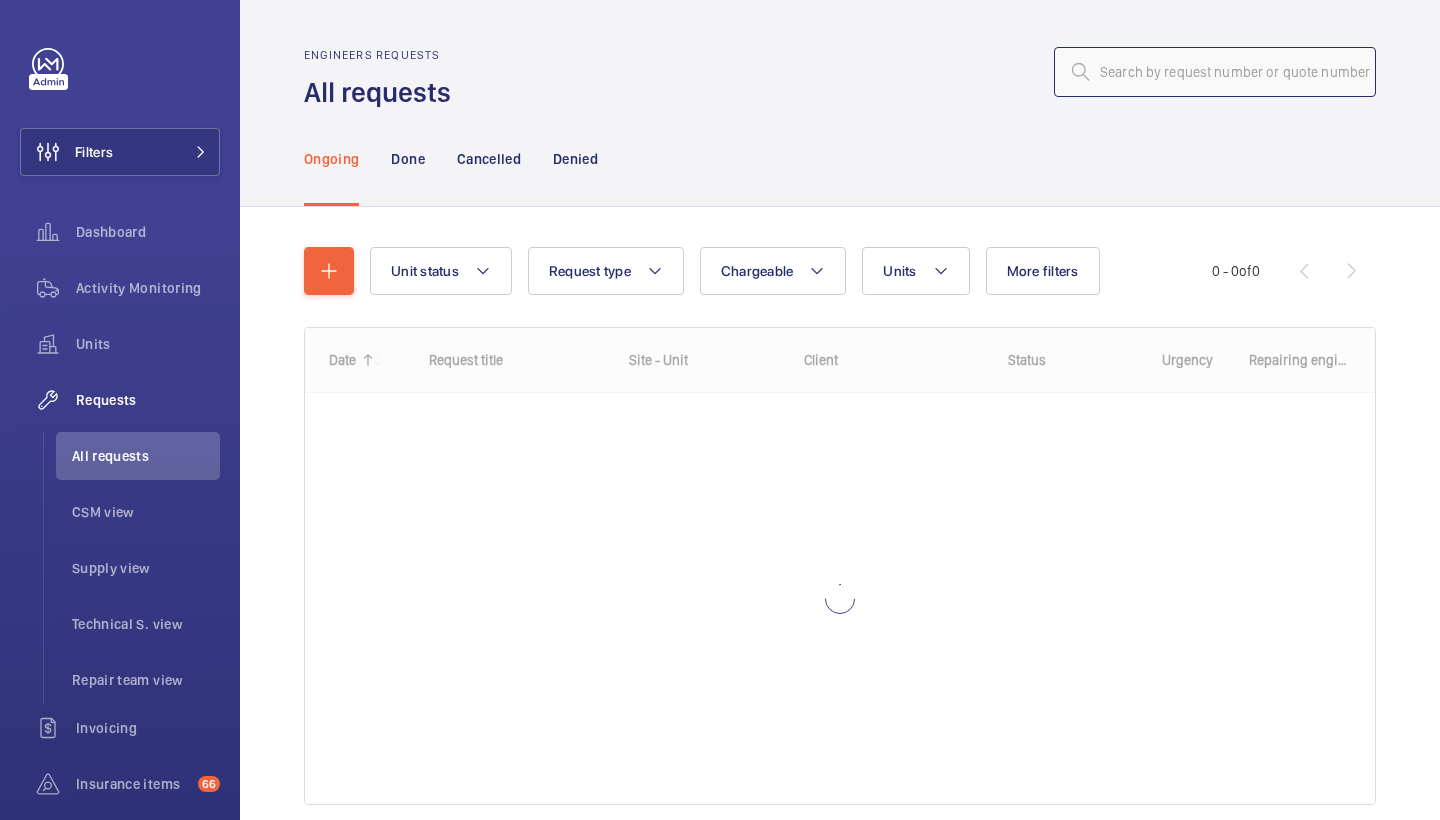 click 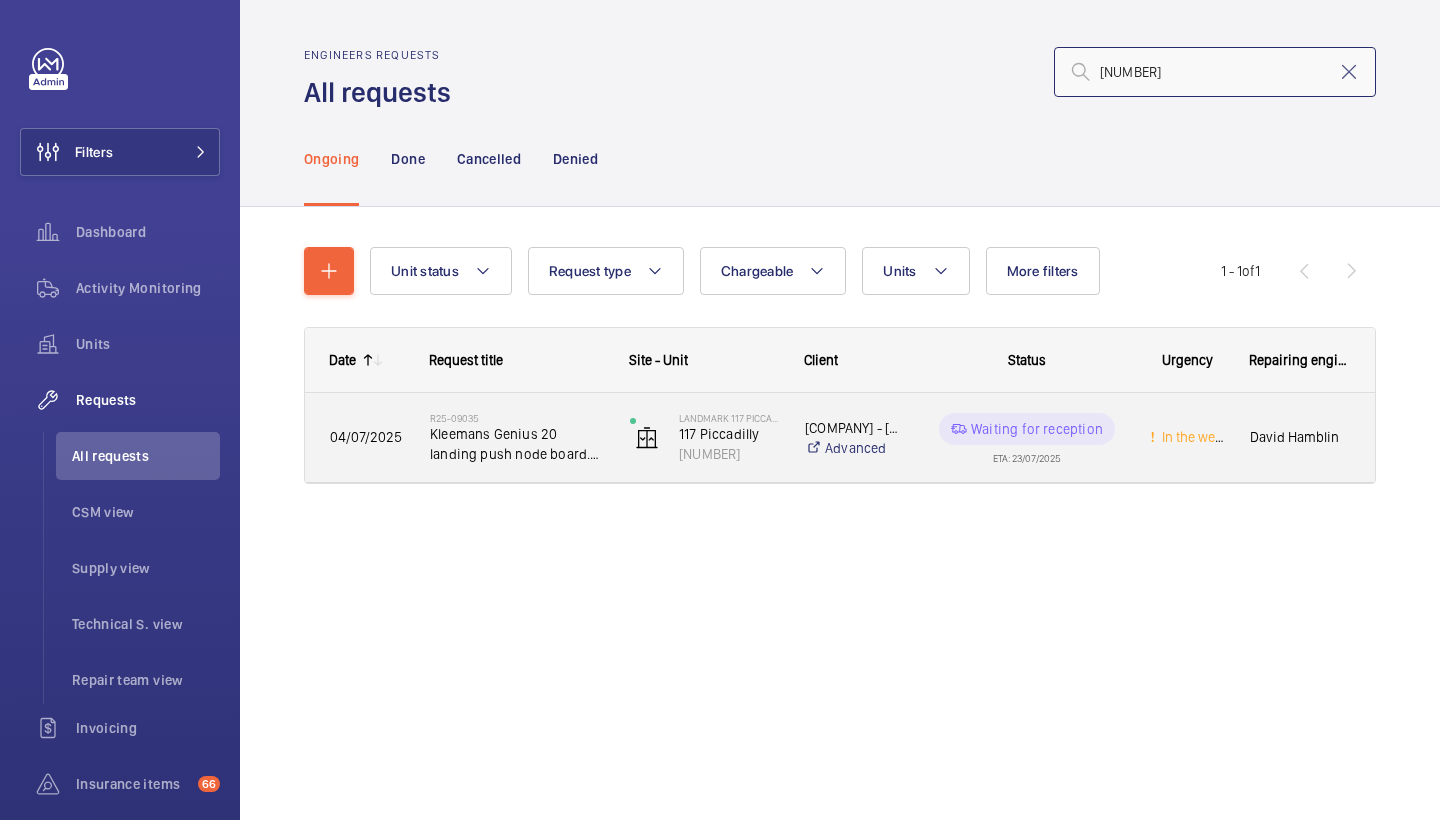 type on "25-09035" 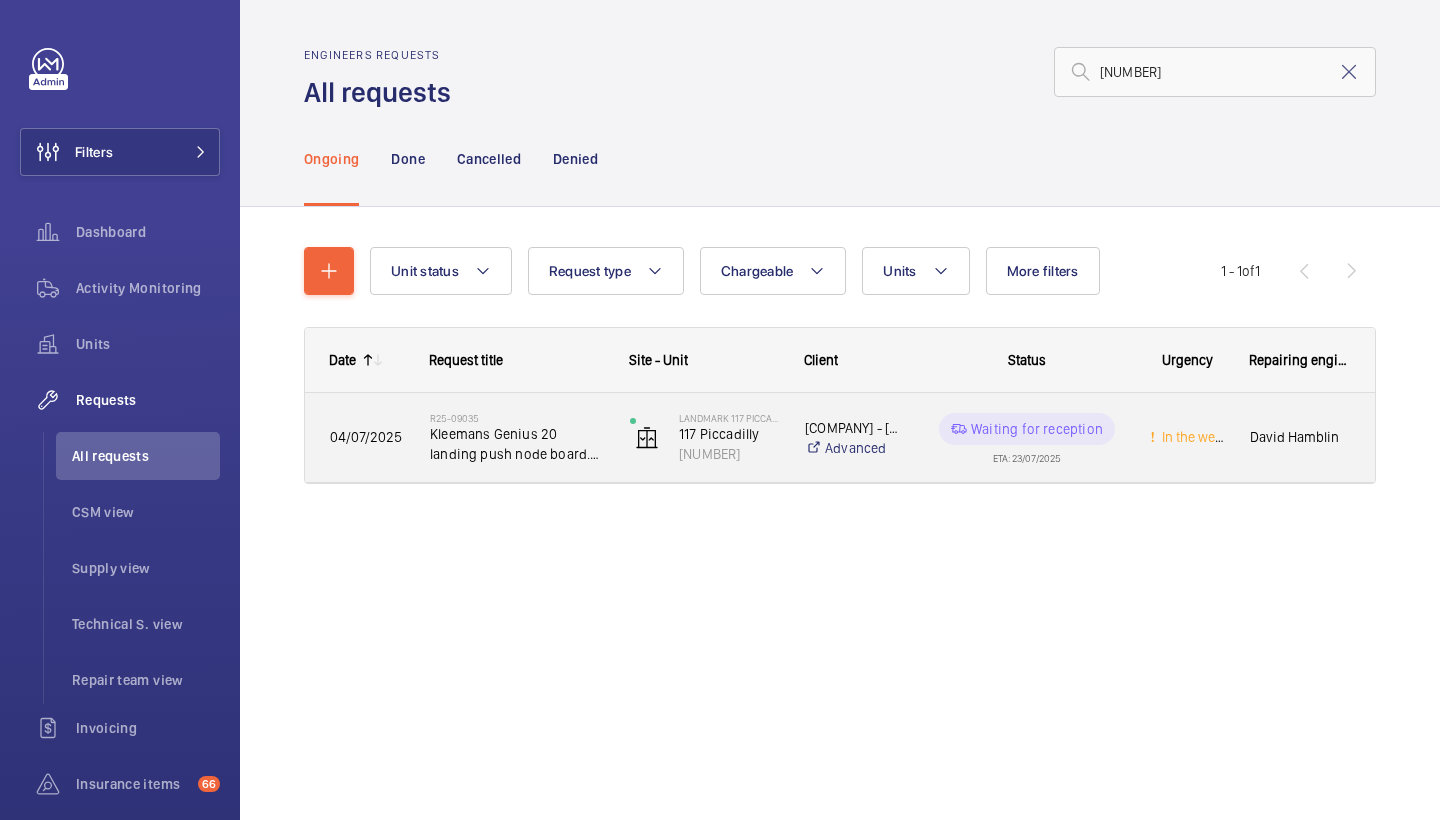 click on "Kleemans Genius 20 landing push node board. 747266. KMAD V2" 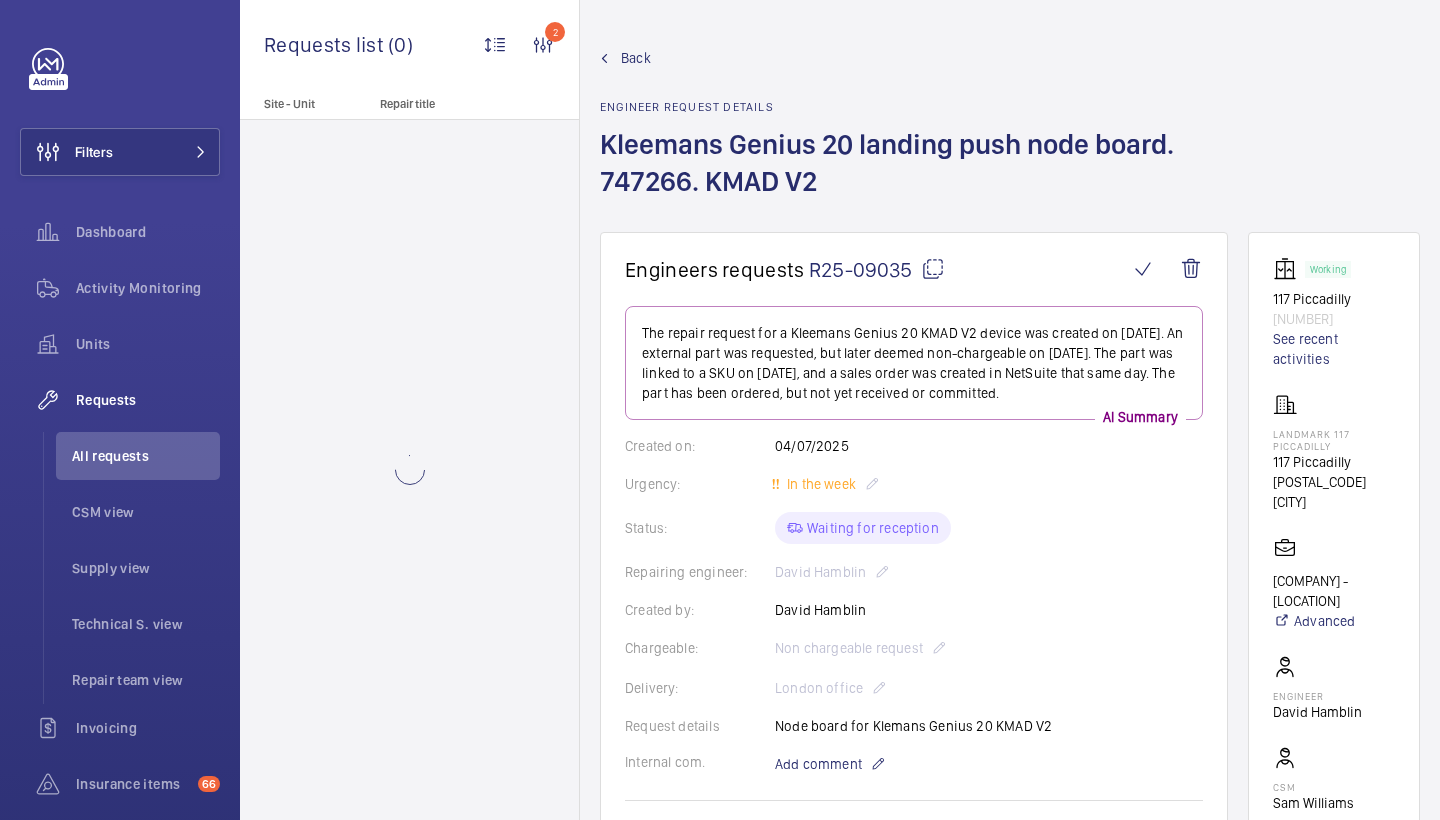 scroll, scrollTop: 599, scrollLeft: 0, axis: vertical 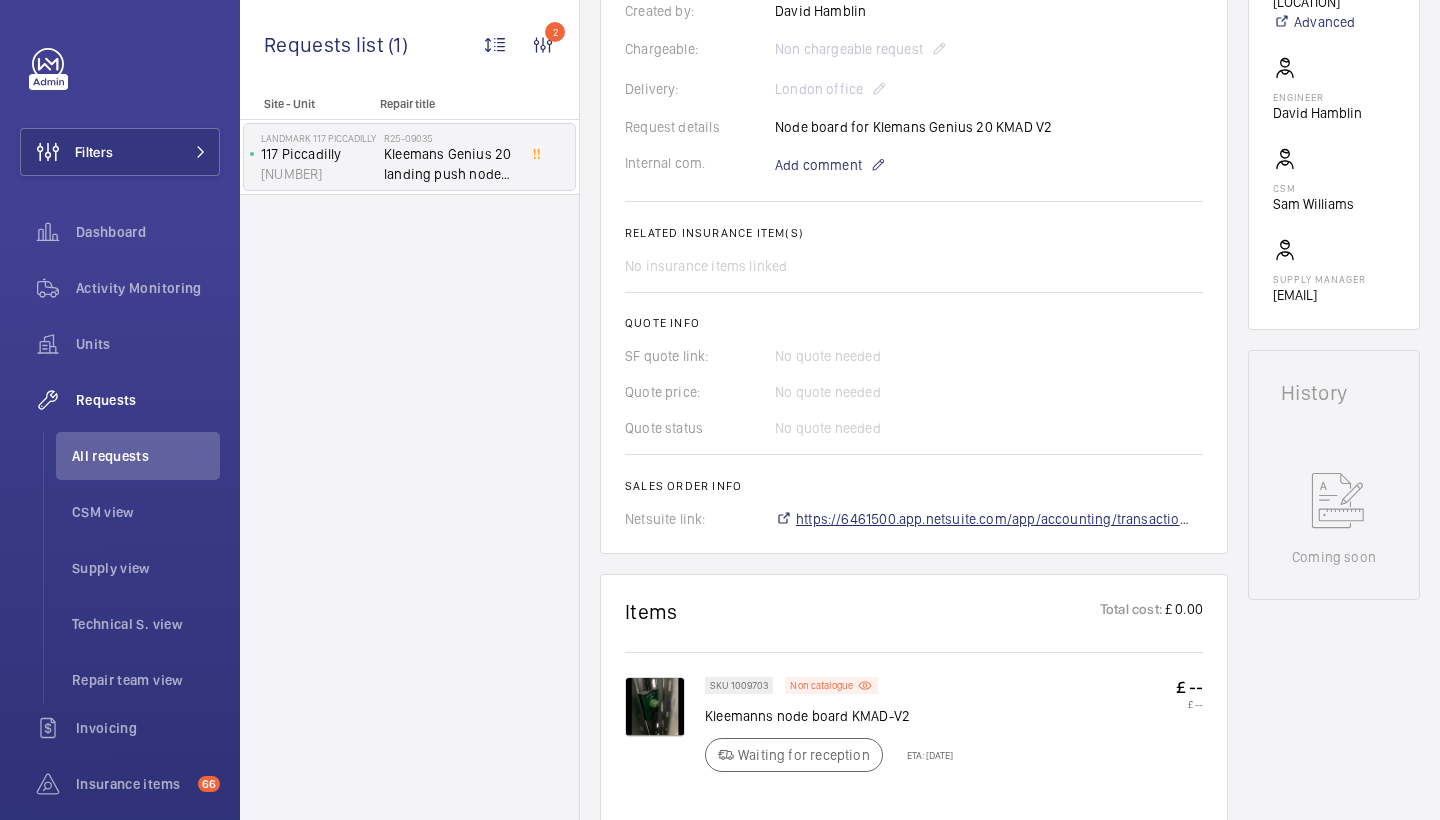click on "https://6461500.app.netsuite.com/app/accounting/transactions/salesord.nl?id=2833332" 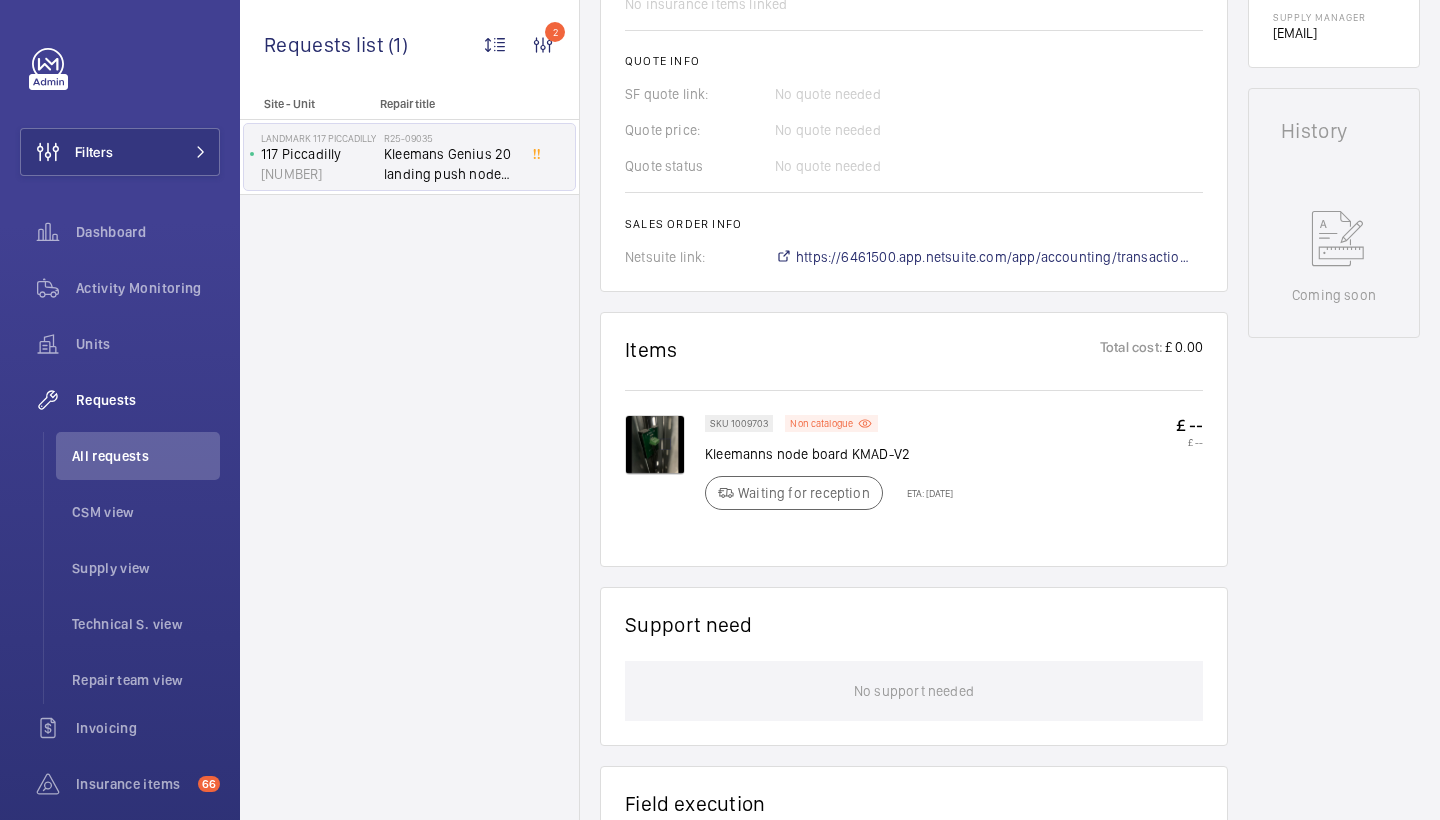 scroll, scrollTop: 1024, scrollLeft: 0, axis: vertical 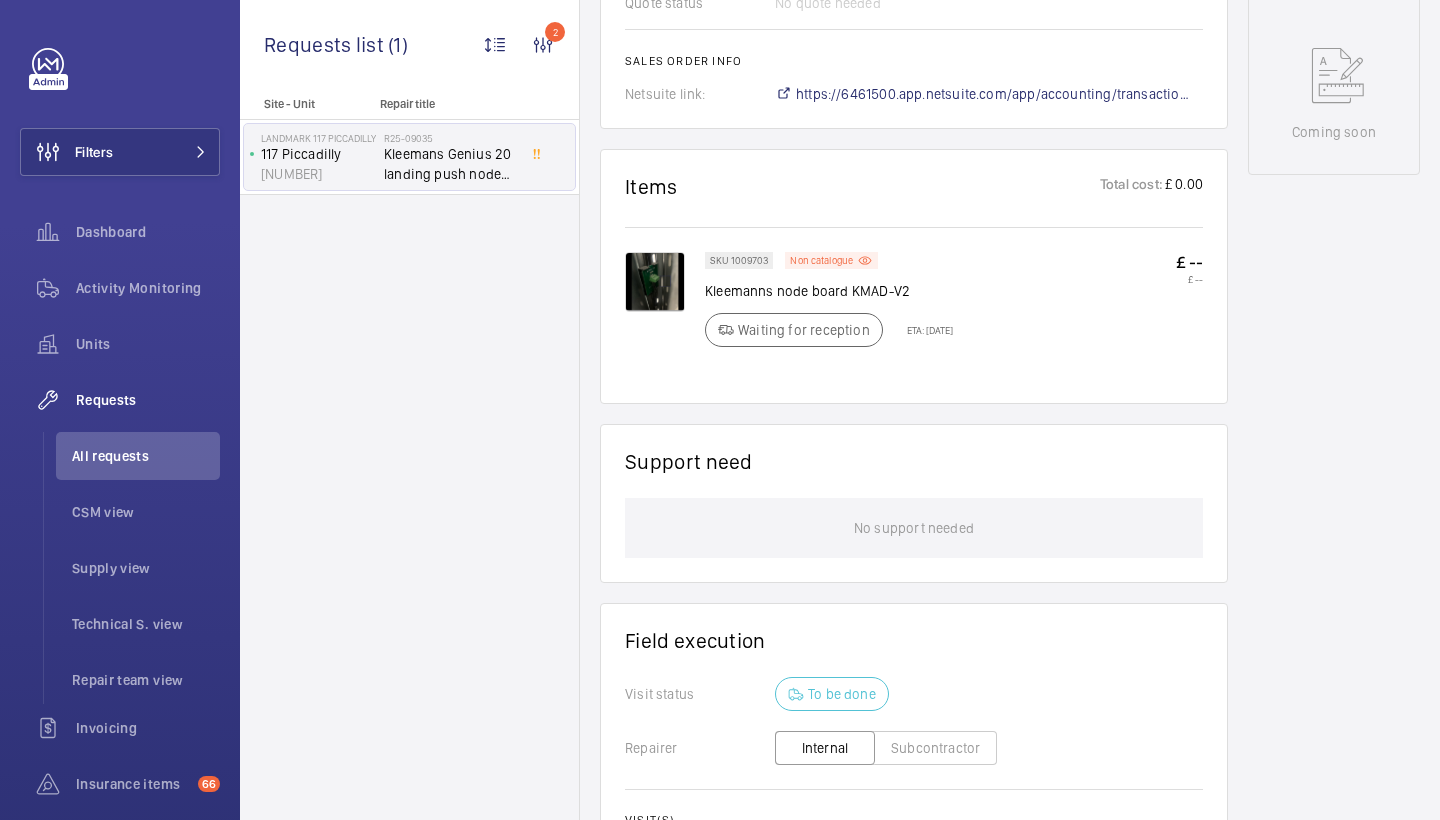 click 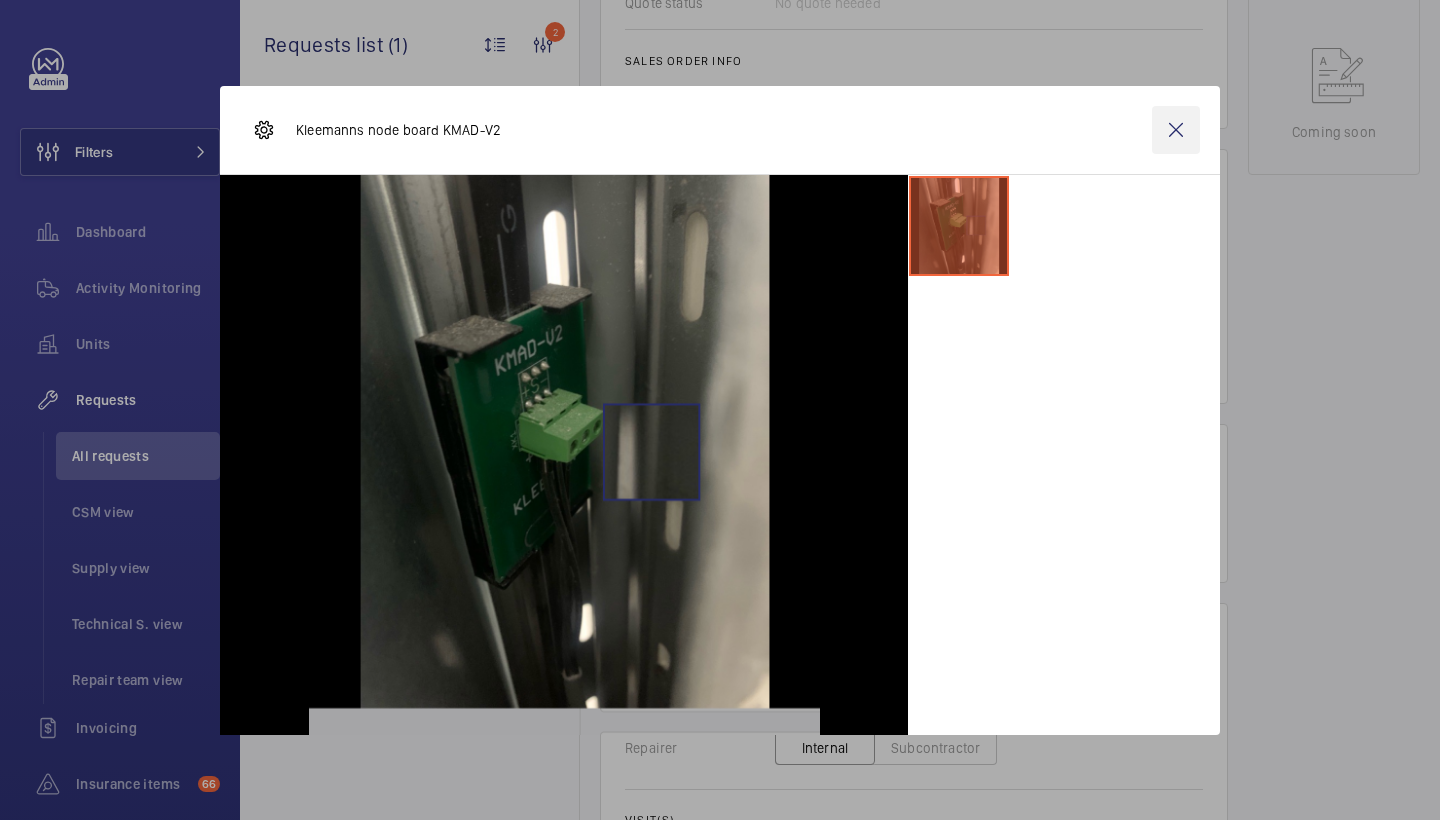 click at bounding box center (1176, 130) 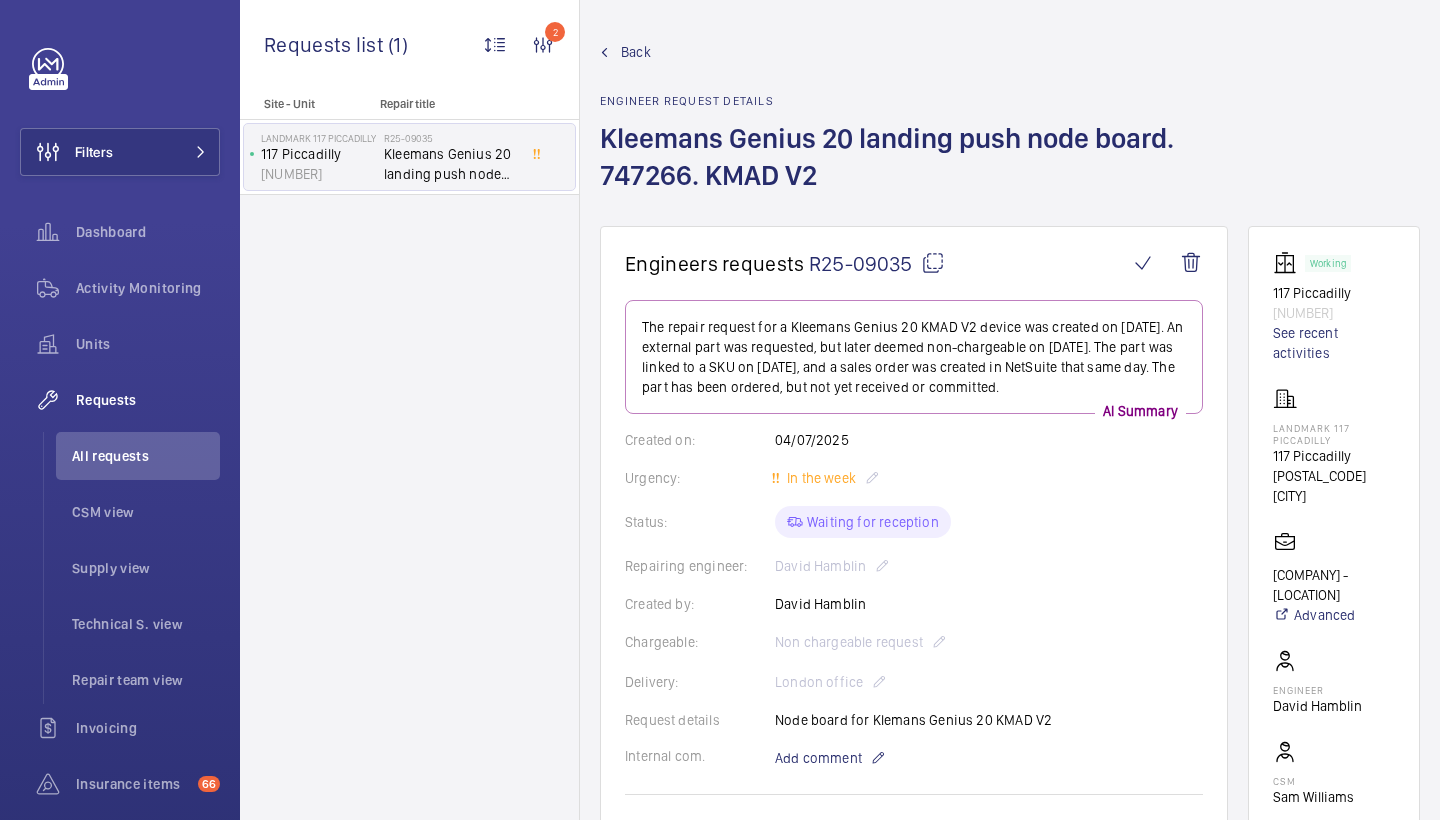 scroll, scrollTop: 0, scrollLeft: 0, axis: both 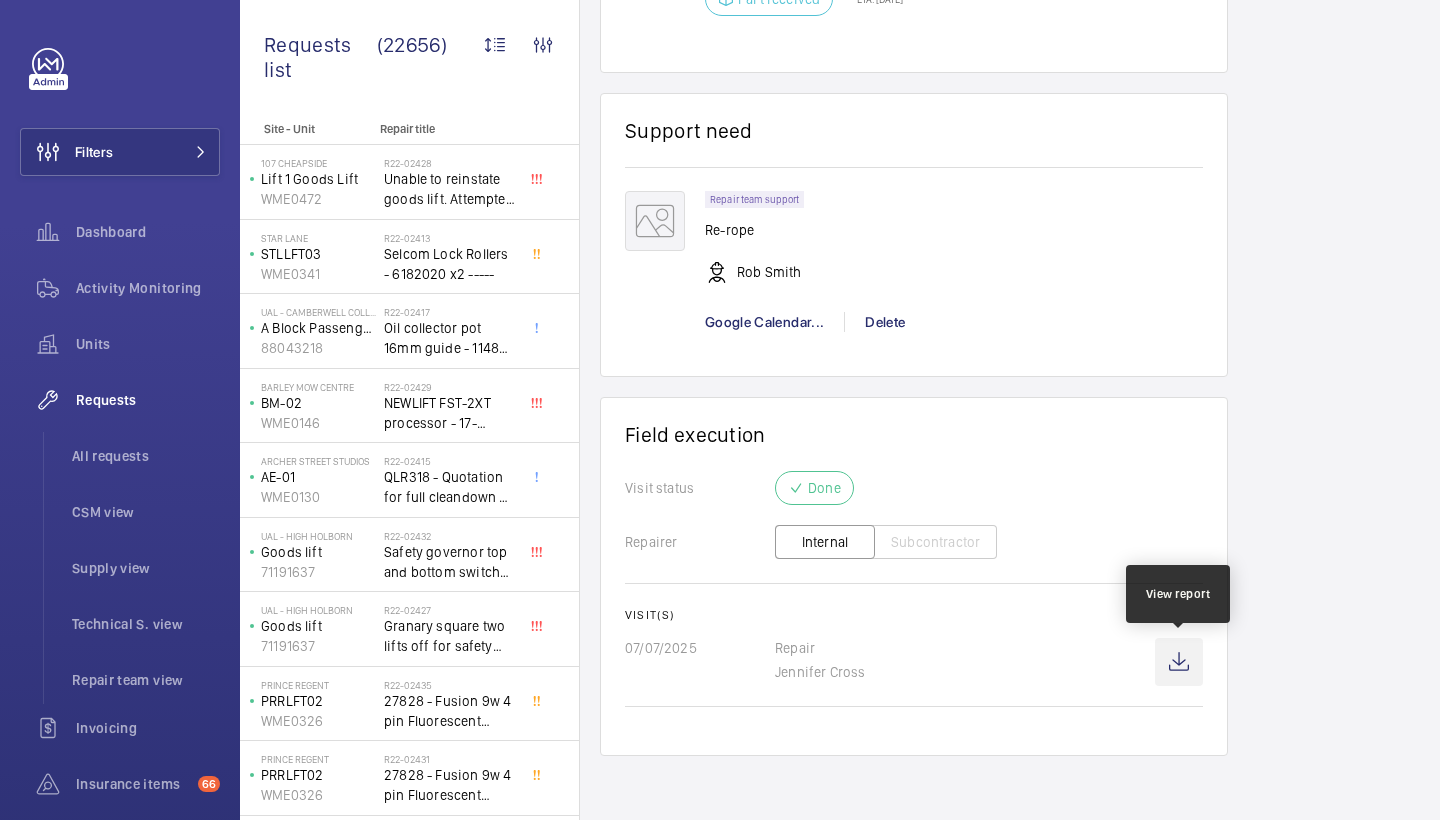 click 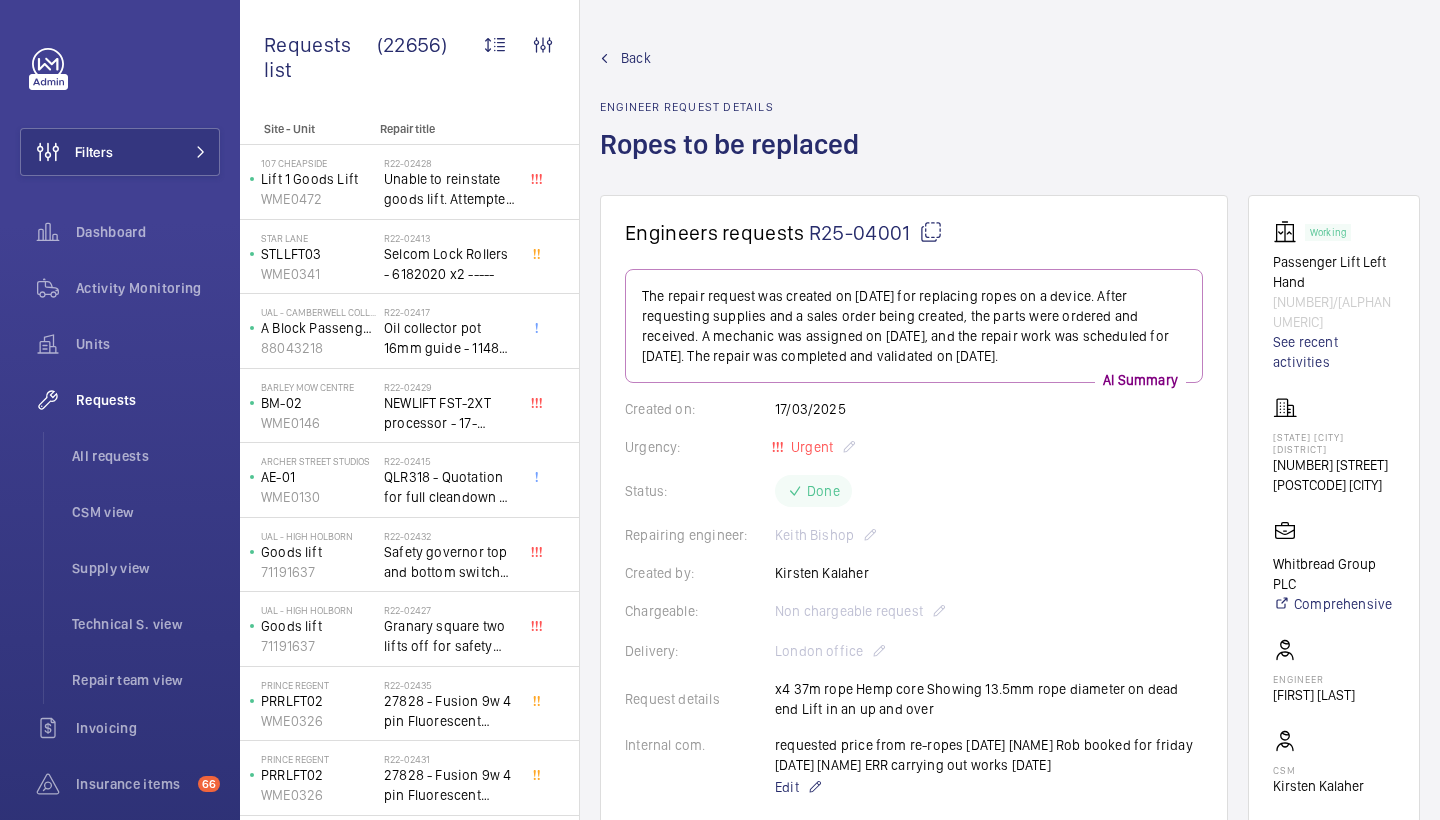 scroll, scrollTop: 0, scrollLeft: 0, axis: both 